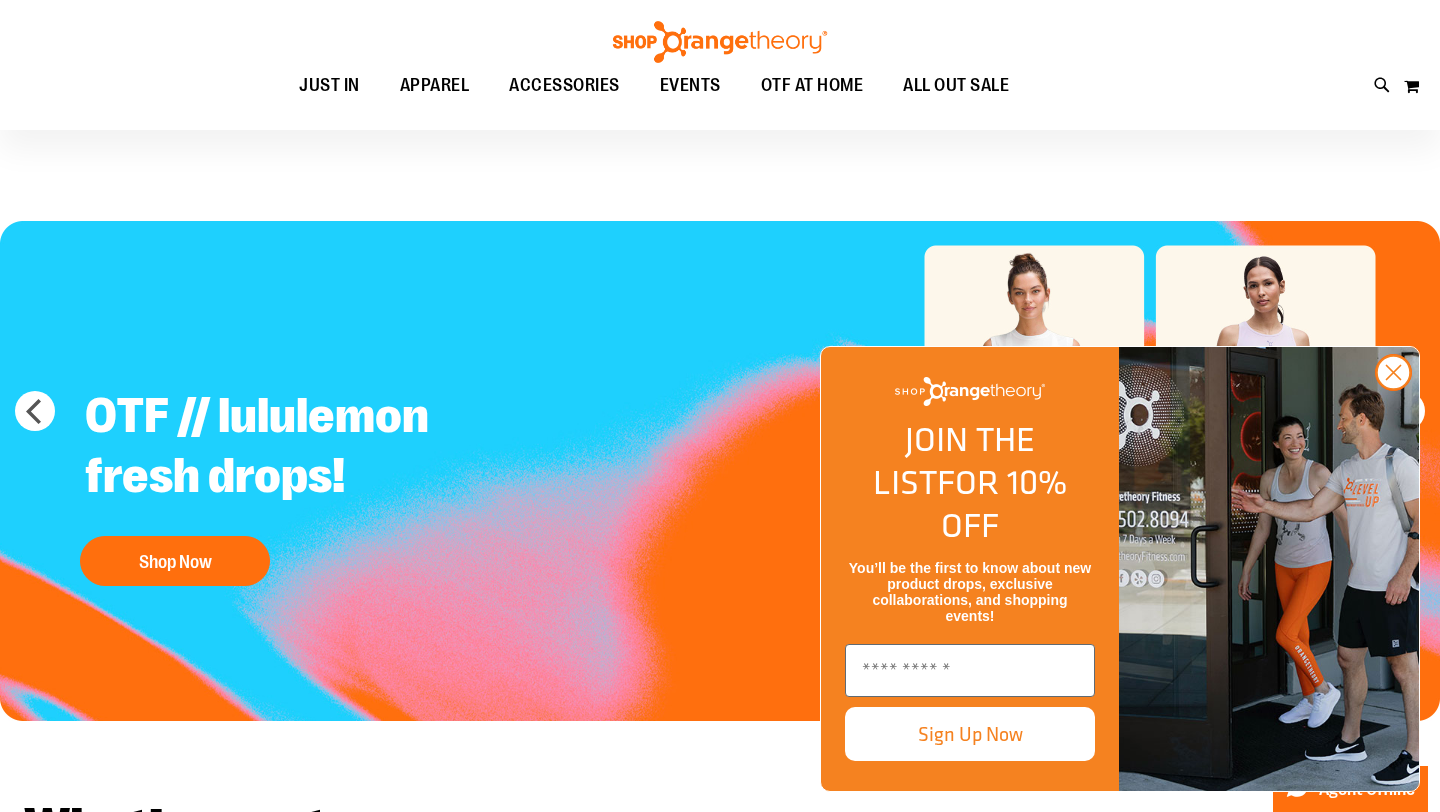scroll, scrollTop: 237, scrollLeft: 0, axis: vertical 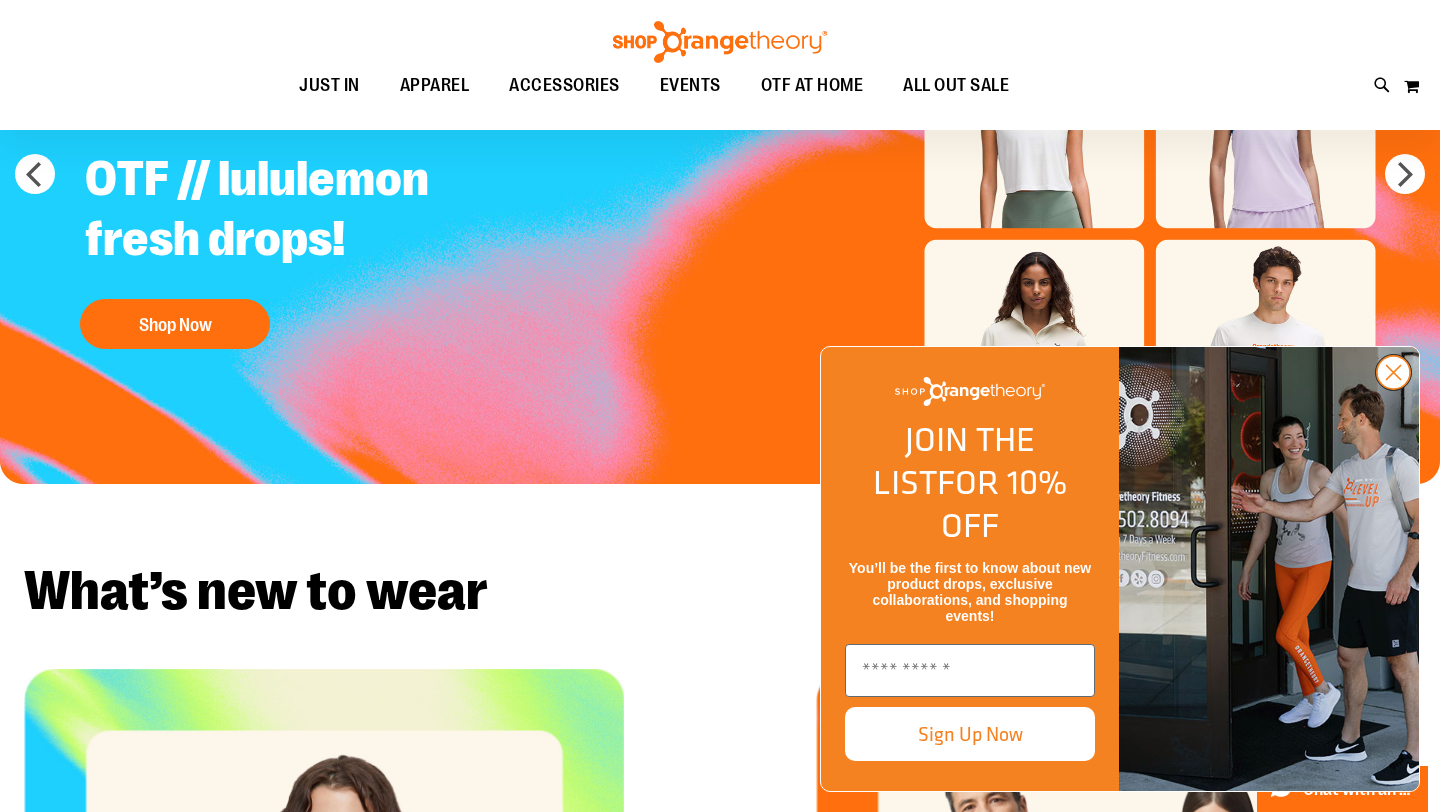 click 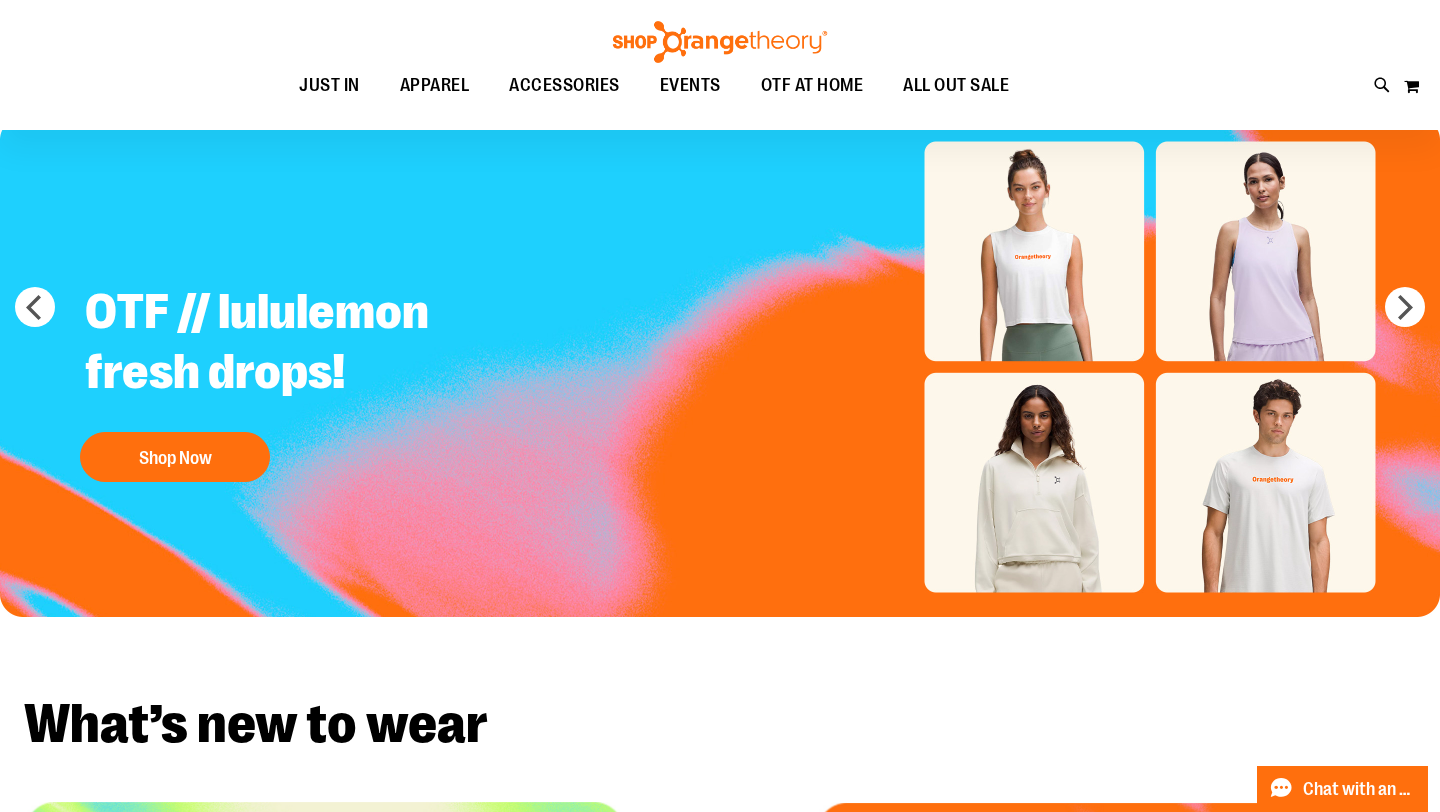 scroll, scrollTop: 103, scrollLeft: 0, axis: vertical 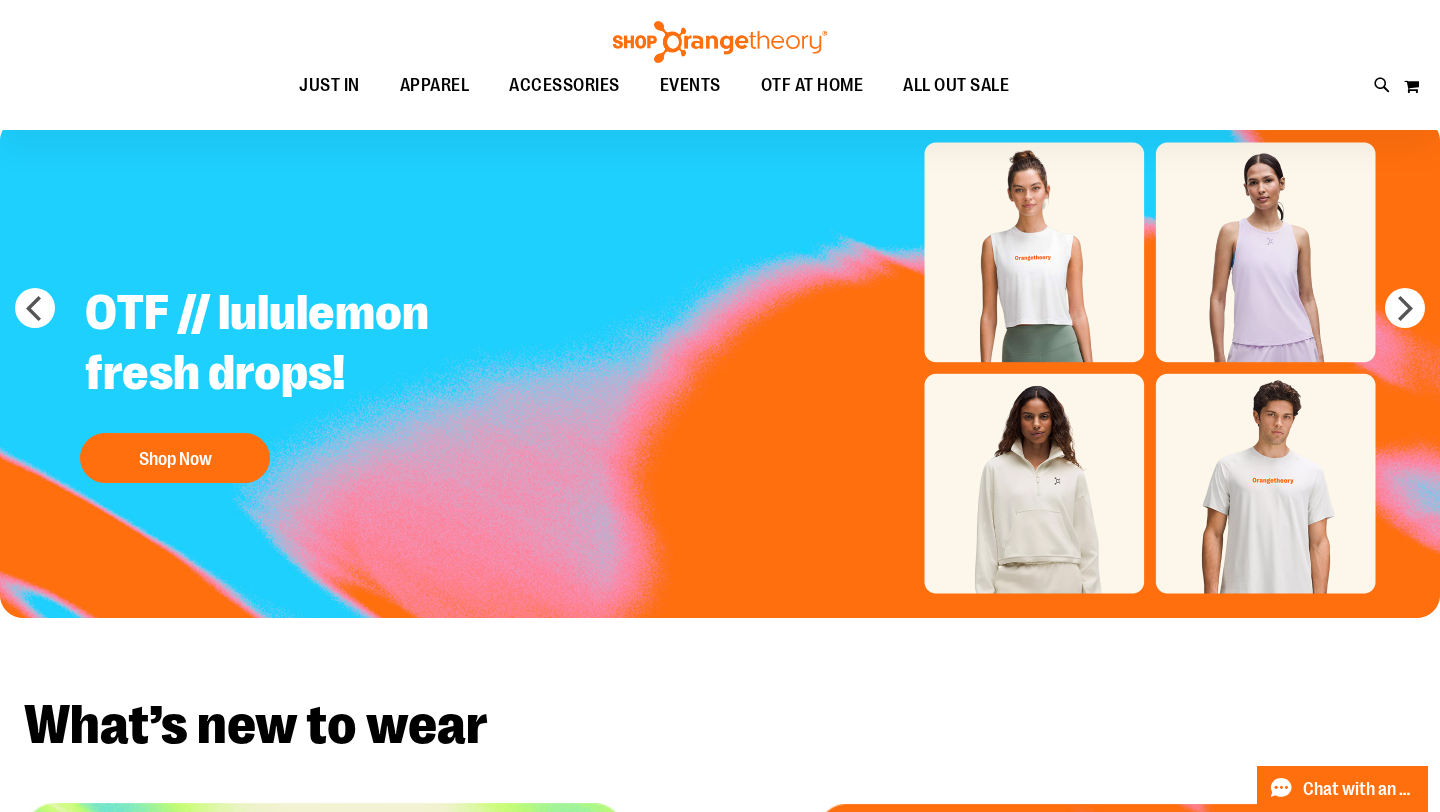 click at bounding box center [720, 368] 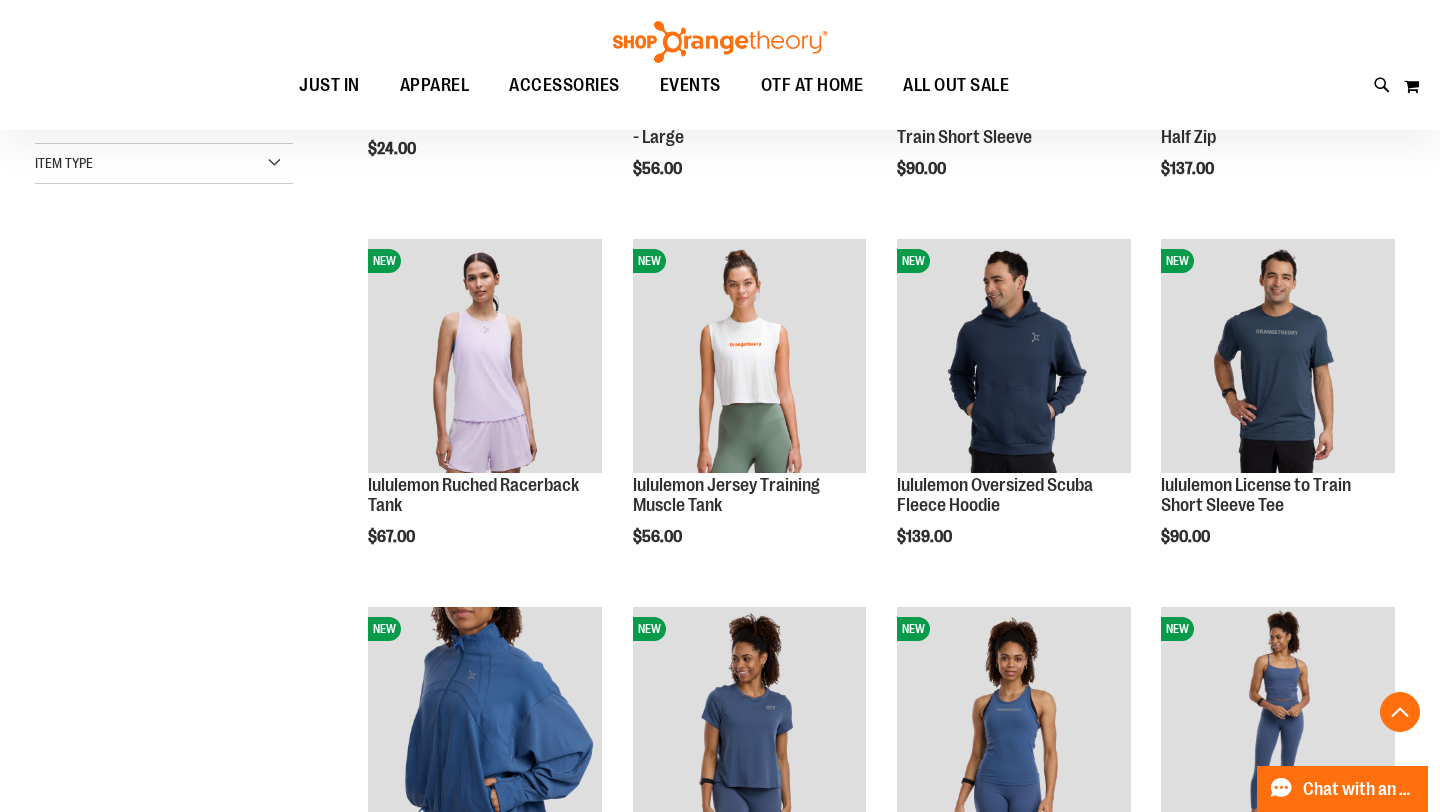 scroll, scrollTop: 884, scrollLeft: 0, axis: vertical 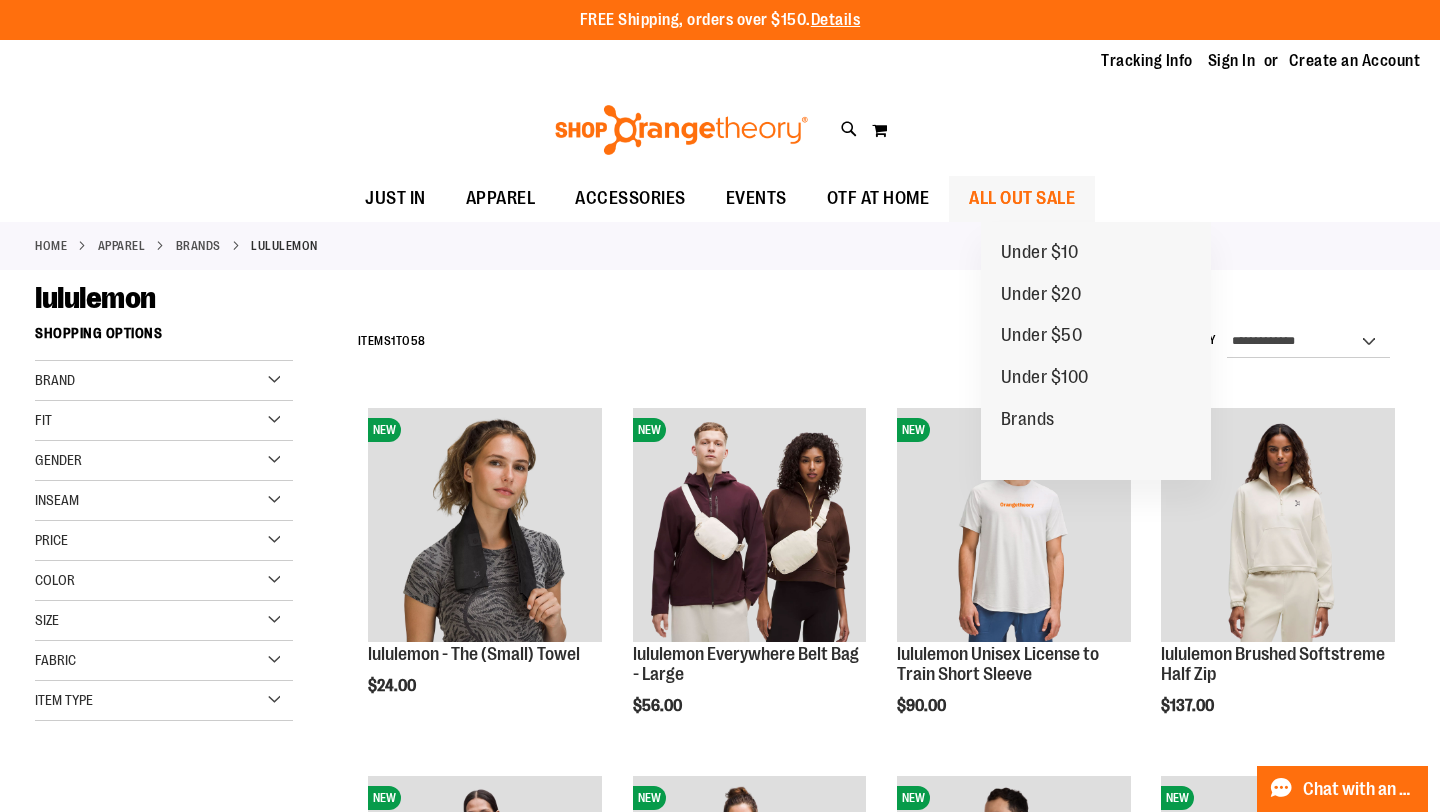 click on "ALL OUT SALE" at bounding box center [1022, 198] 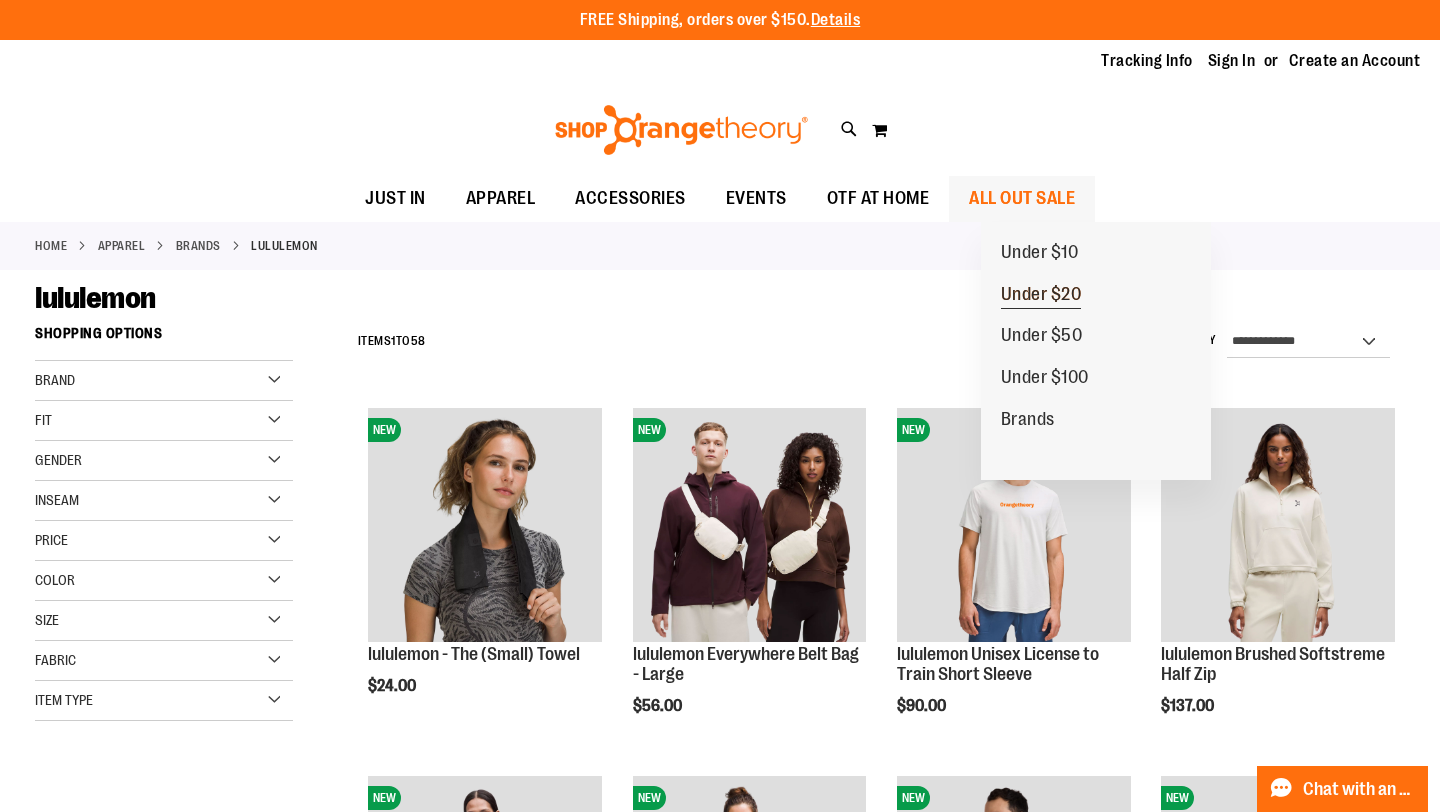 click on "Under $20" at bounding box center [1041, 296] 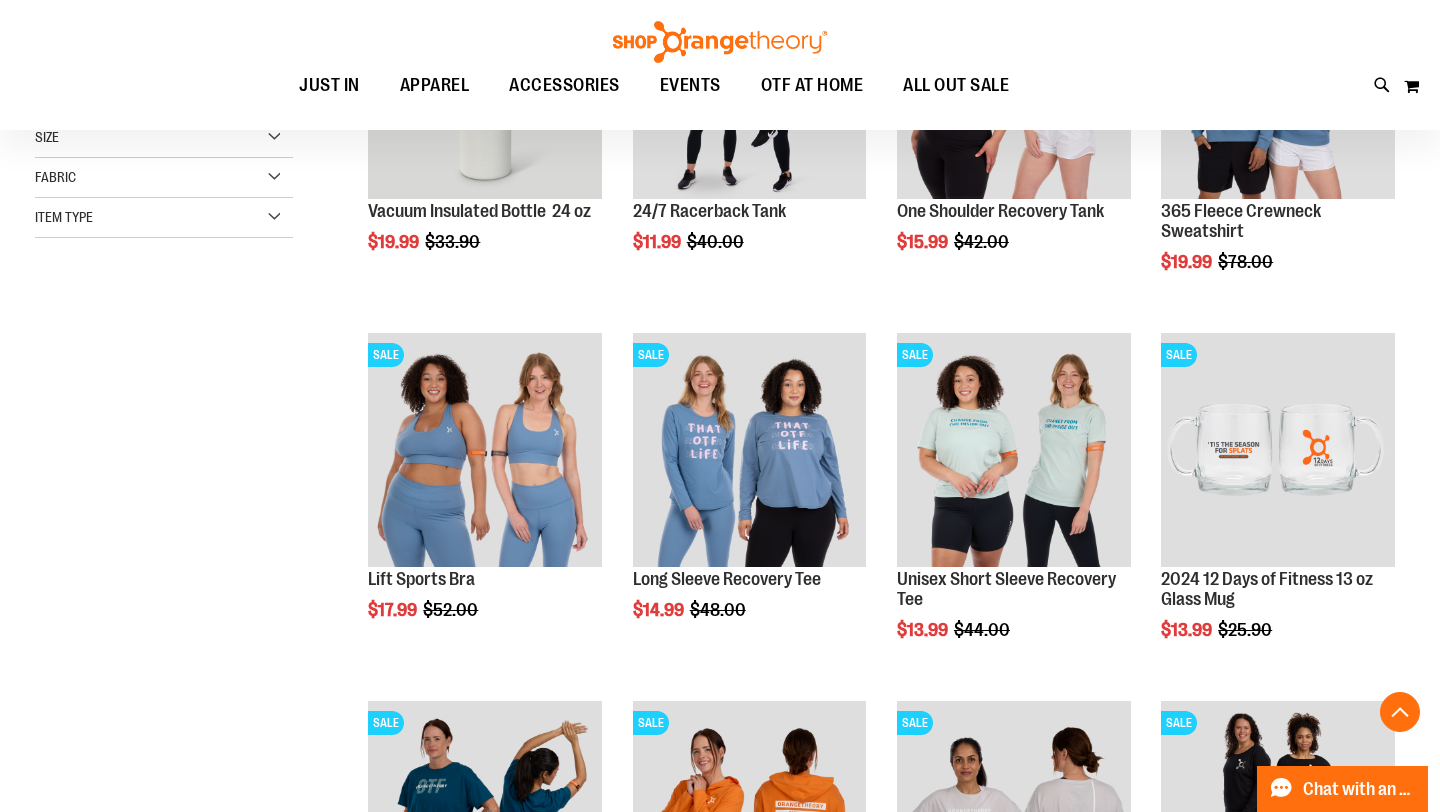 scroll, scrollTop: 447, scrollLeft: 0, axis: vertical 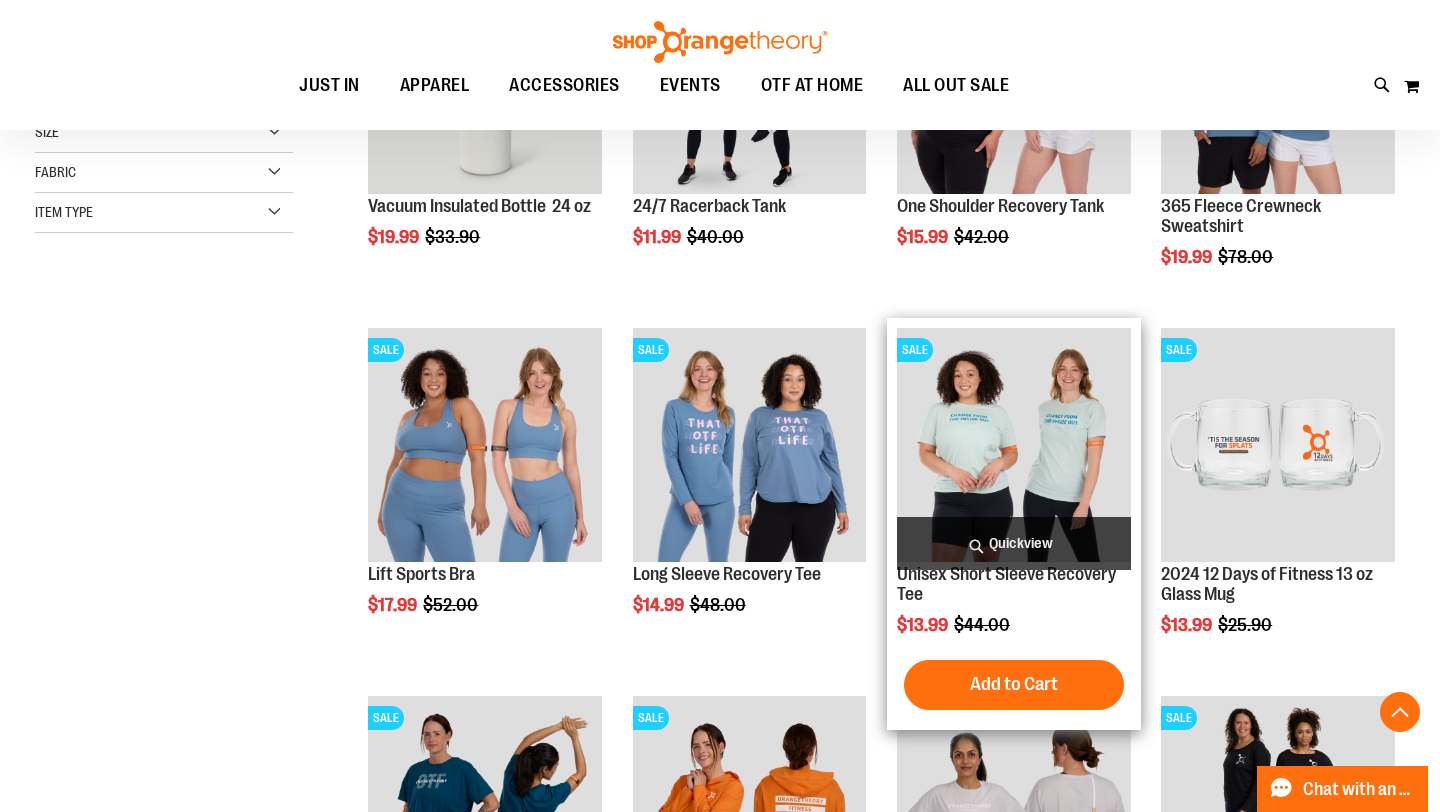 click at bounding box center (1014, 445) 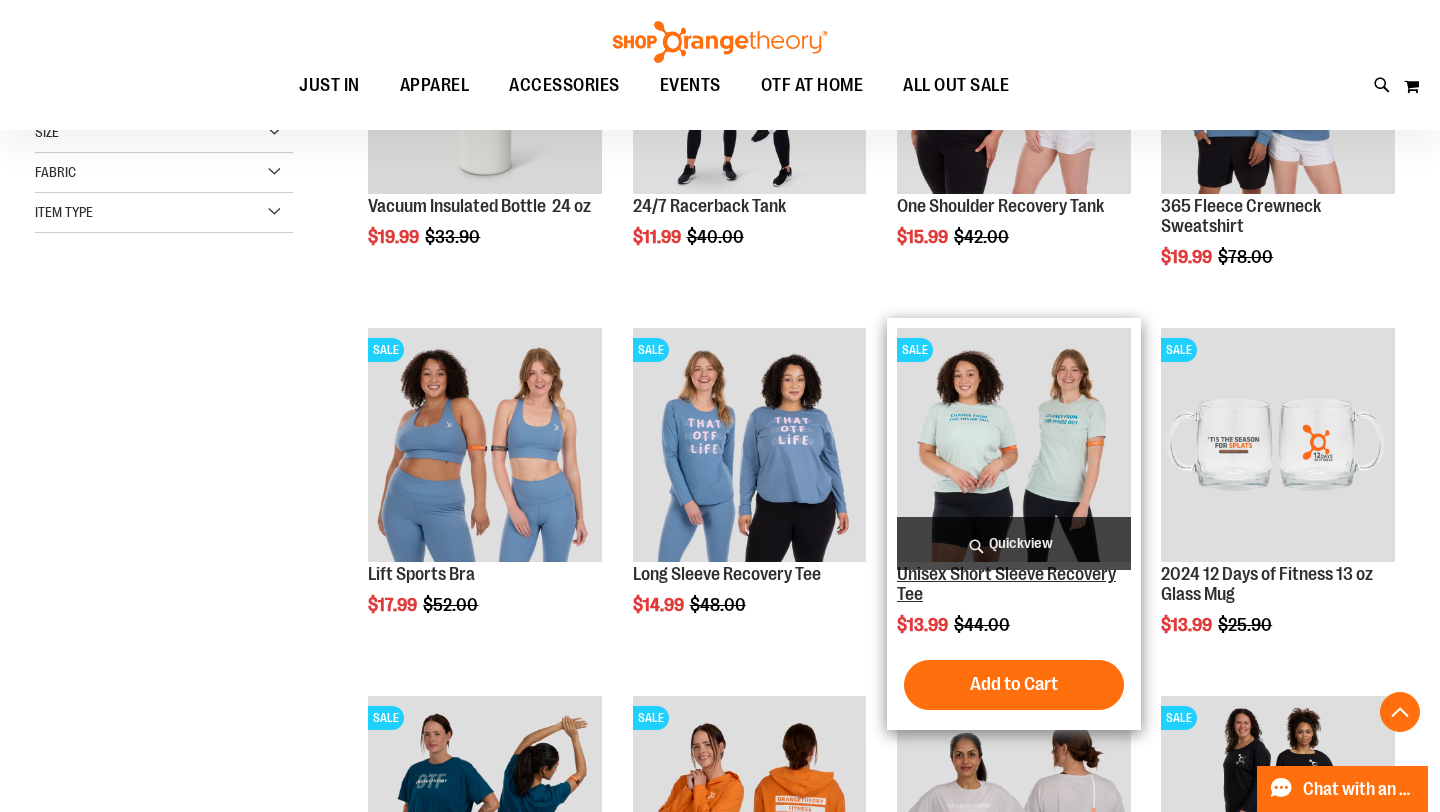 click on "Unisex Short Sleeve Recovery Tee" at bounding box center [1006, 584] 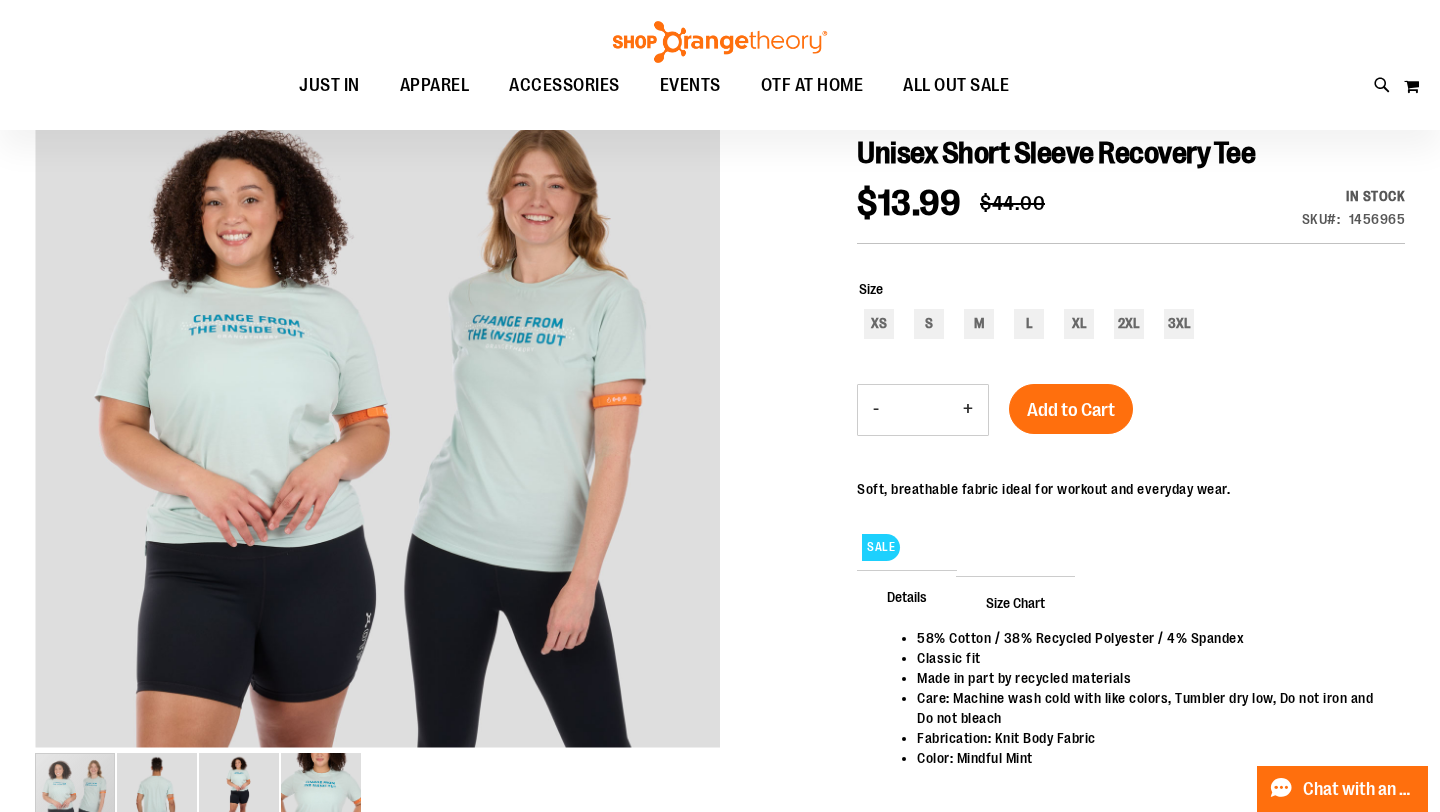 scroll, scrollTop: 249, scrollLeft: 0, axis: vertical 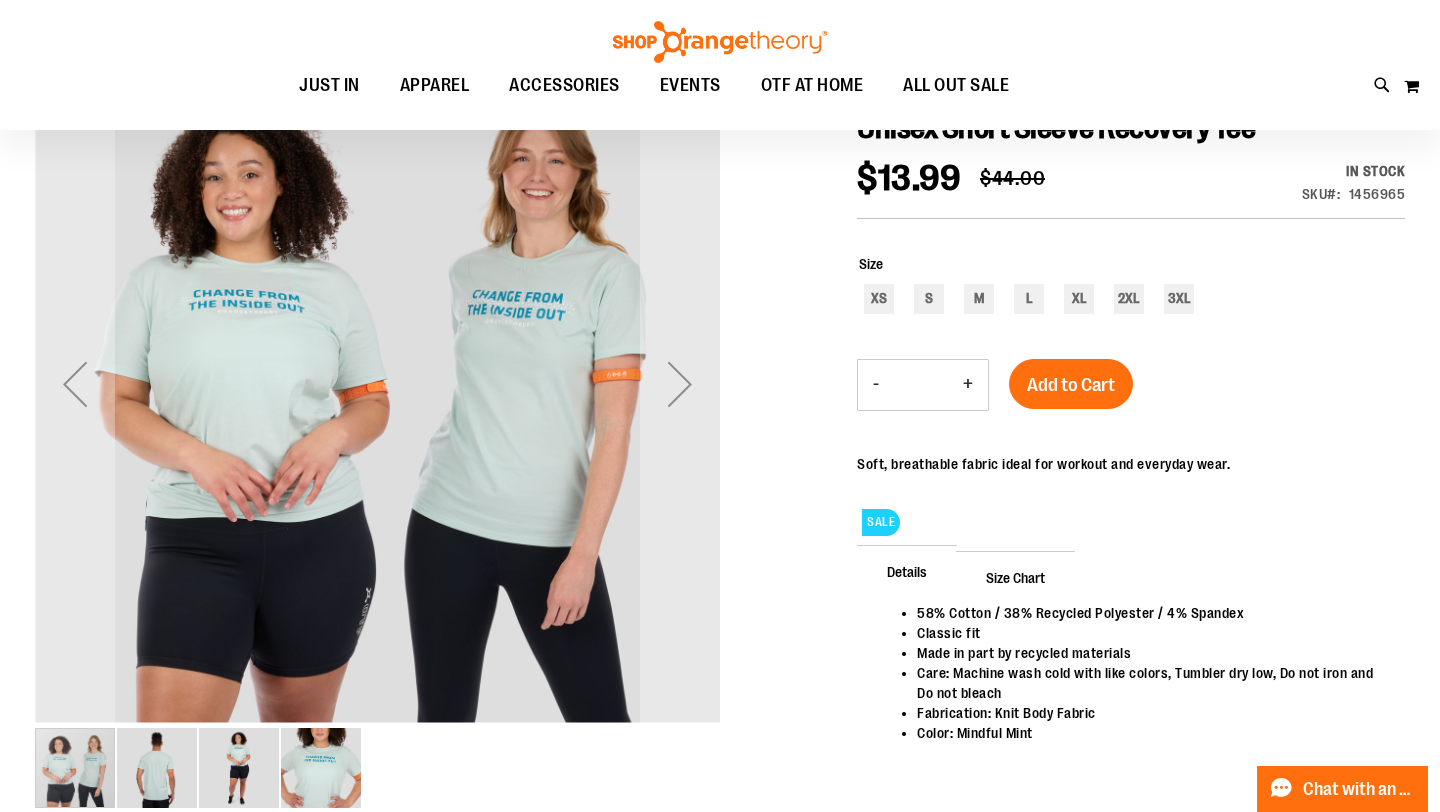 click at bounding box center [239, 768] 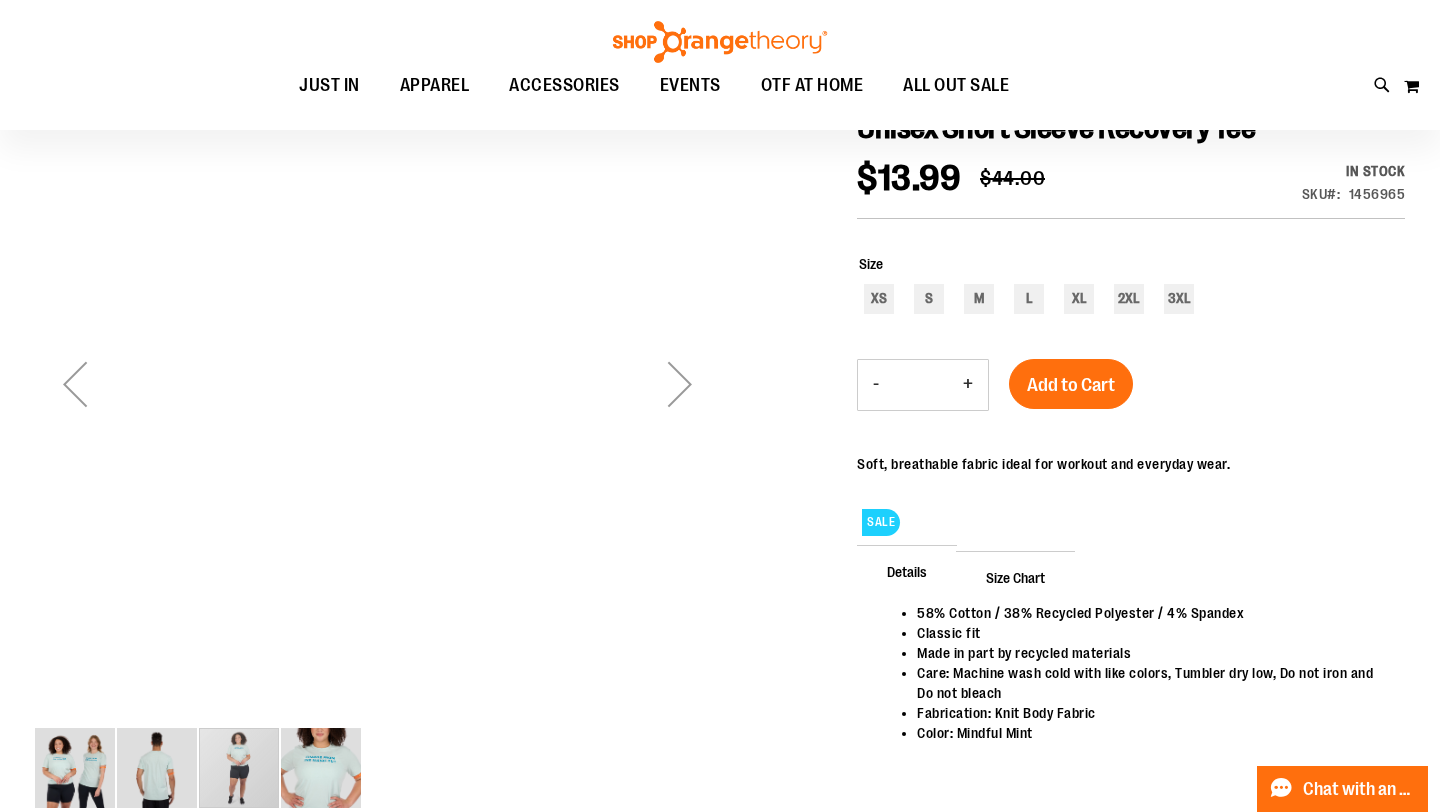 click at bounding box center (321, 768) 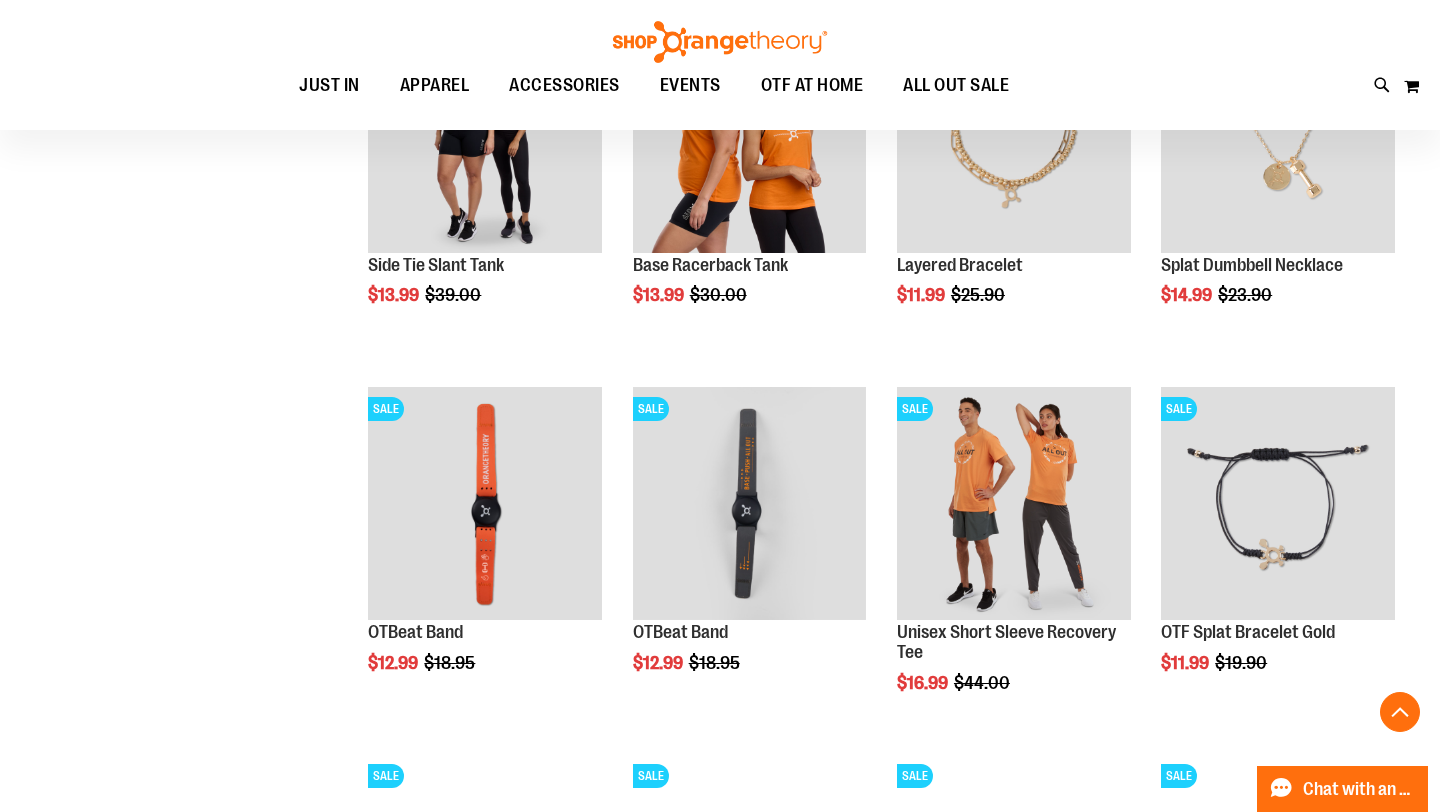 scroll, scrollTop: 1494, scrollLeft: 0, axis: vertical 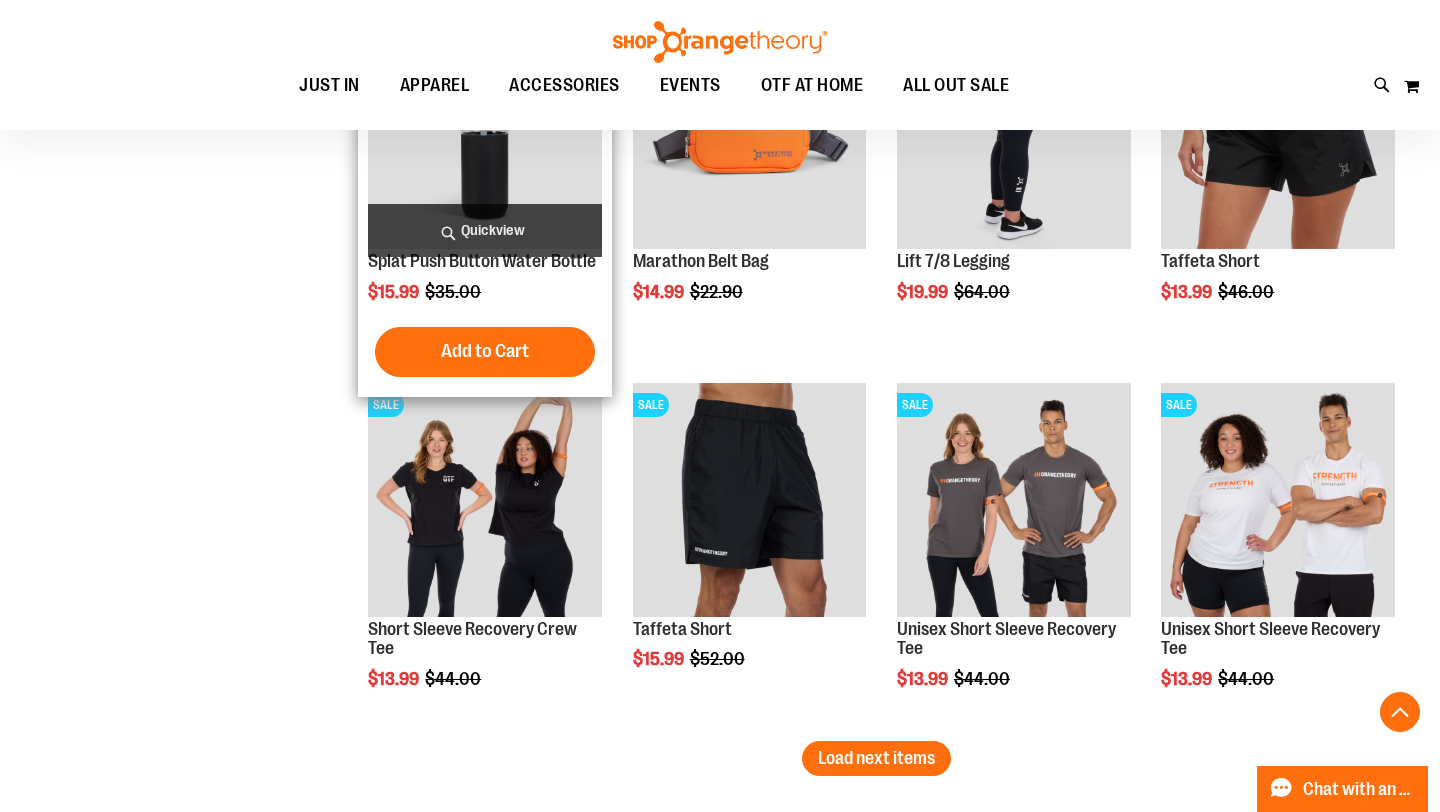 click at bounding box center (485, 132) 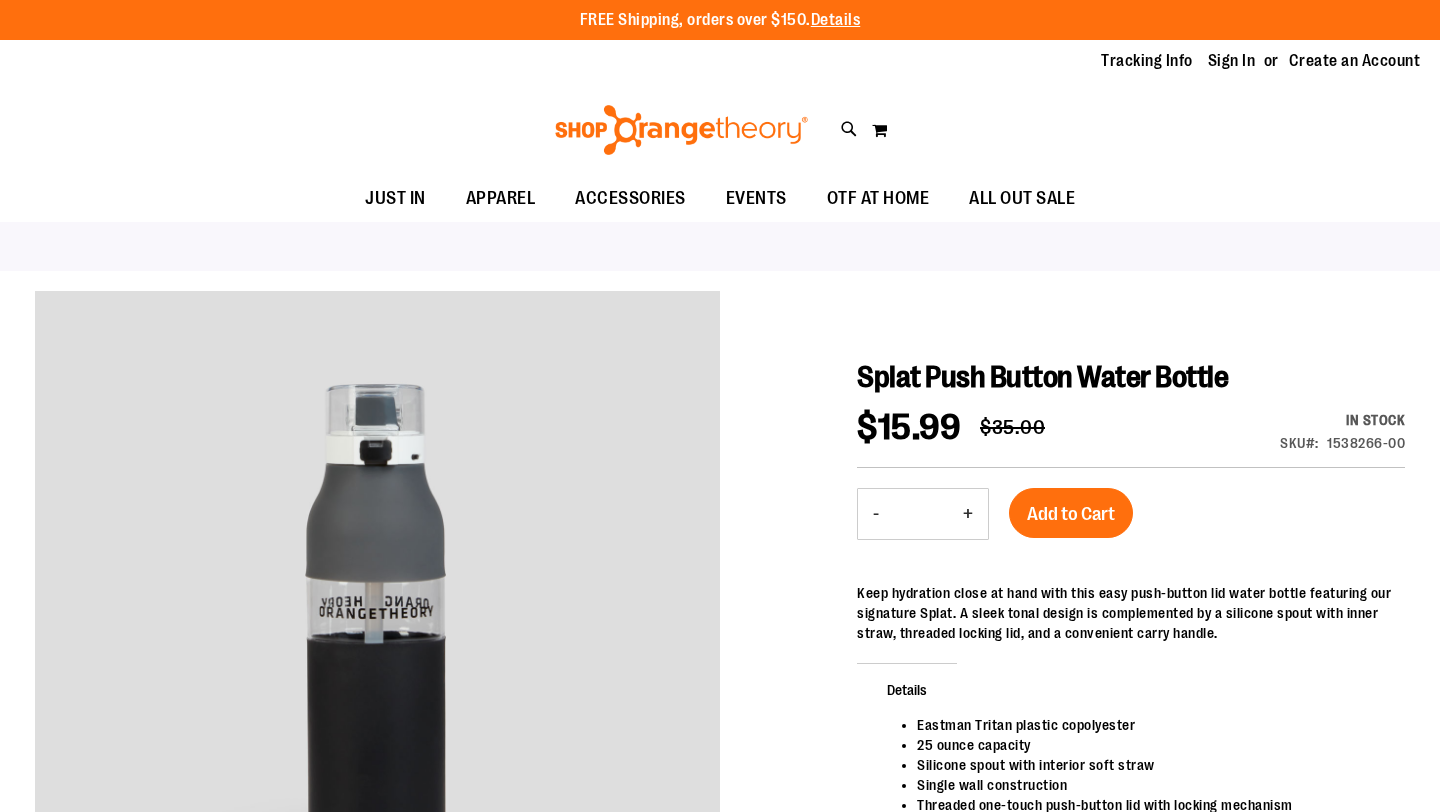 scroll, scrollTop: 0, scrollLeft: 0, axis: both 